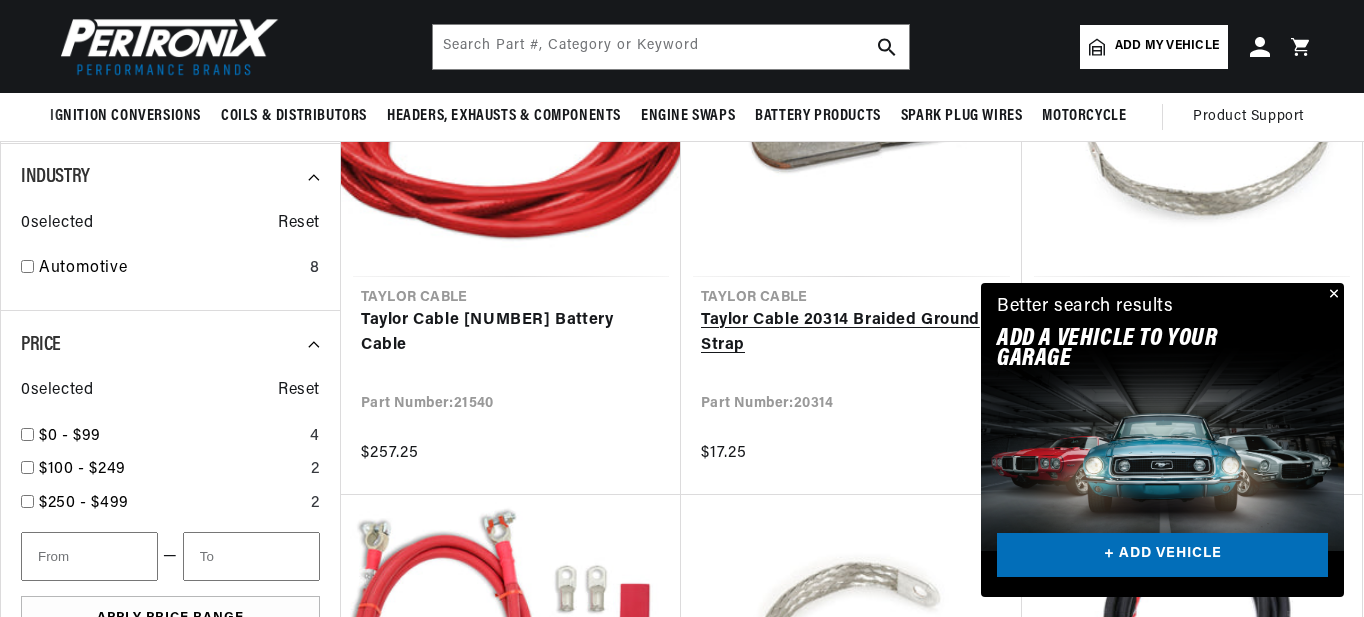 scroll, scrollTop: 591, scrollLeft: 0, axis: vertical 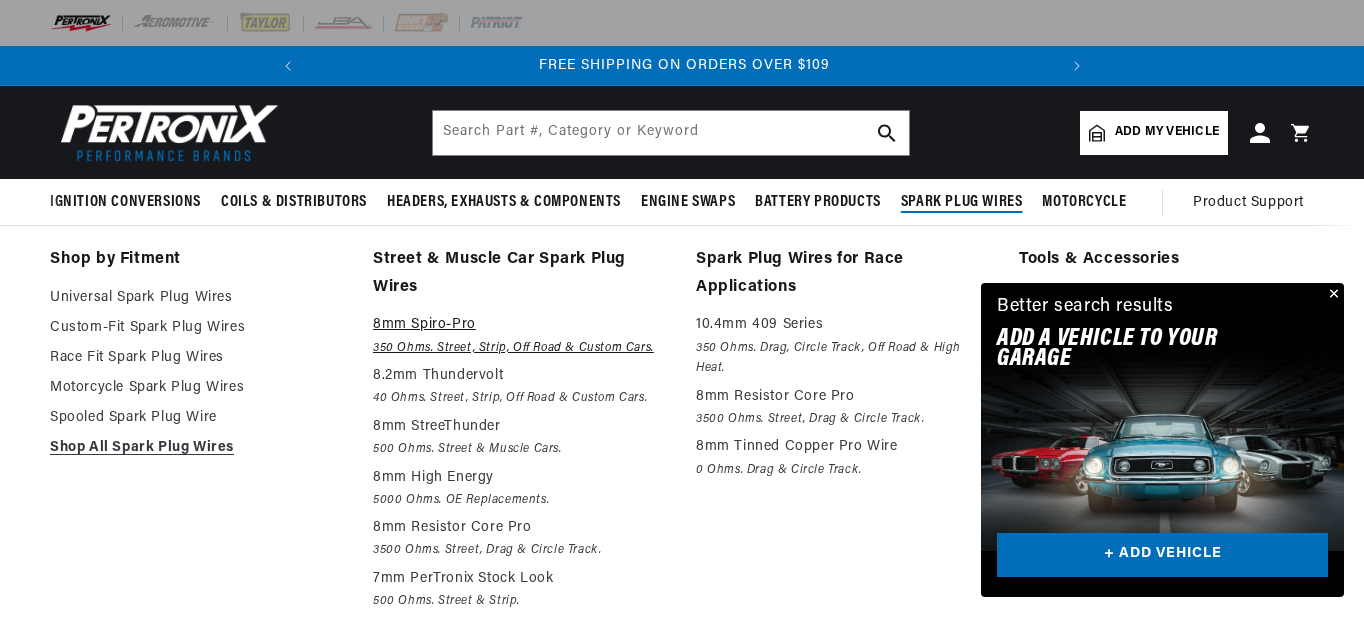 click on "8mm Spiro-Pro" at bounding box center [520, 325] 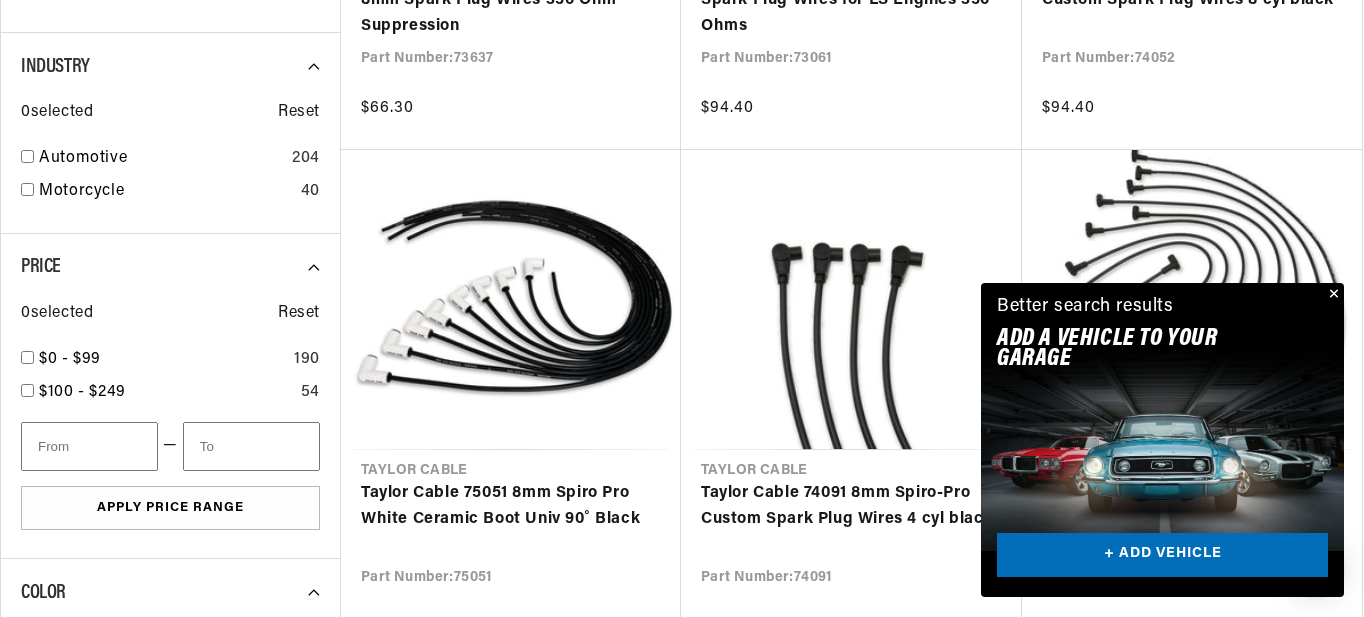 scroll, scrollTop: 1002, scrollLeft: 0, axis: vertical 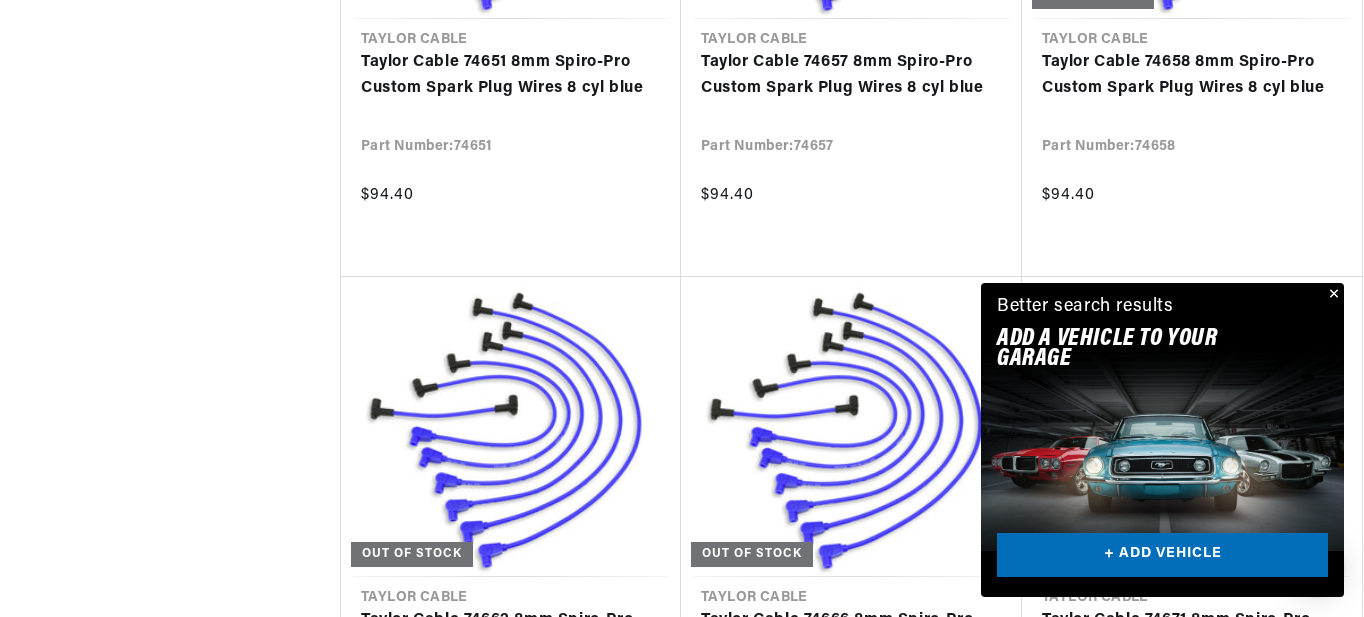 click on "Taylor Cable 75689 8mm Spiro-Pro 8 cyl univ Hemi blue" at bounding box center [1192, 1191] 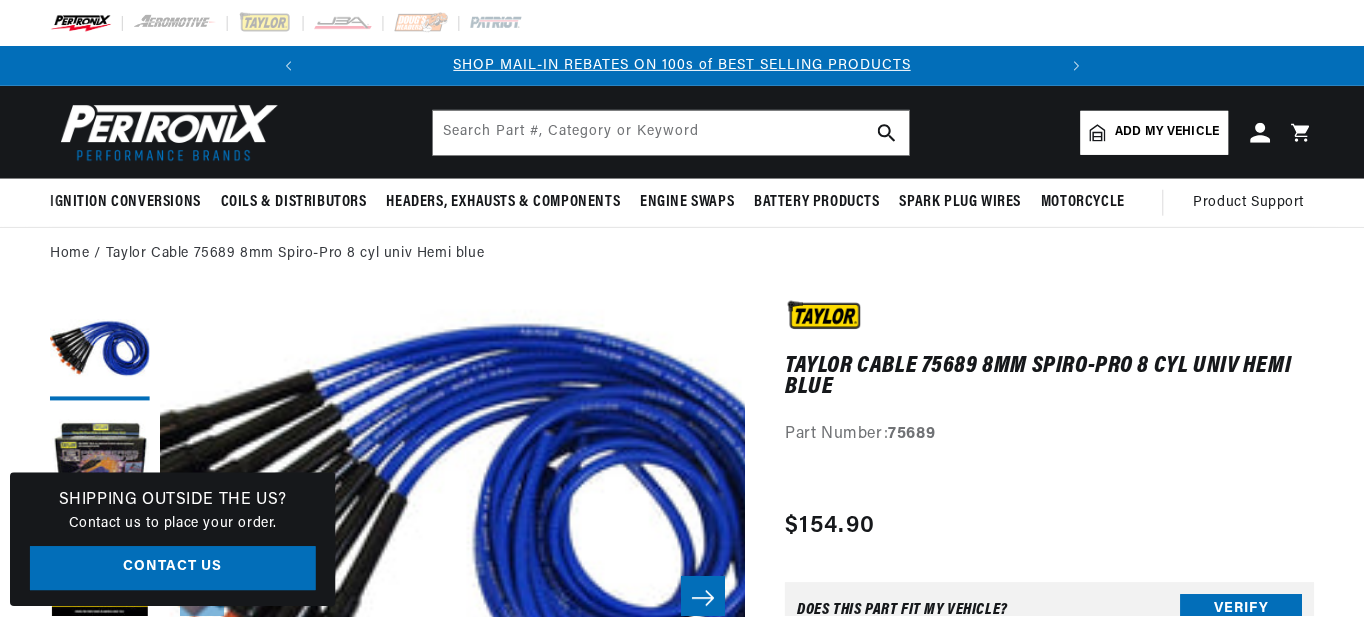 scroll, scrollTop: 0, scrollLeft: 0, axis: both 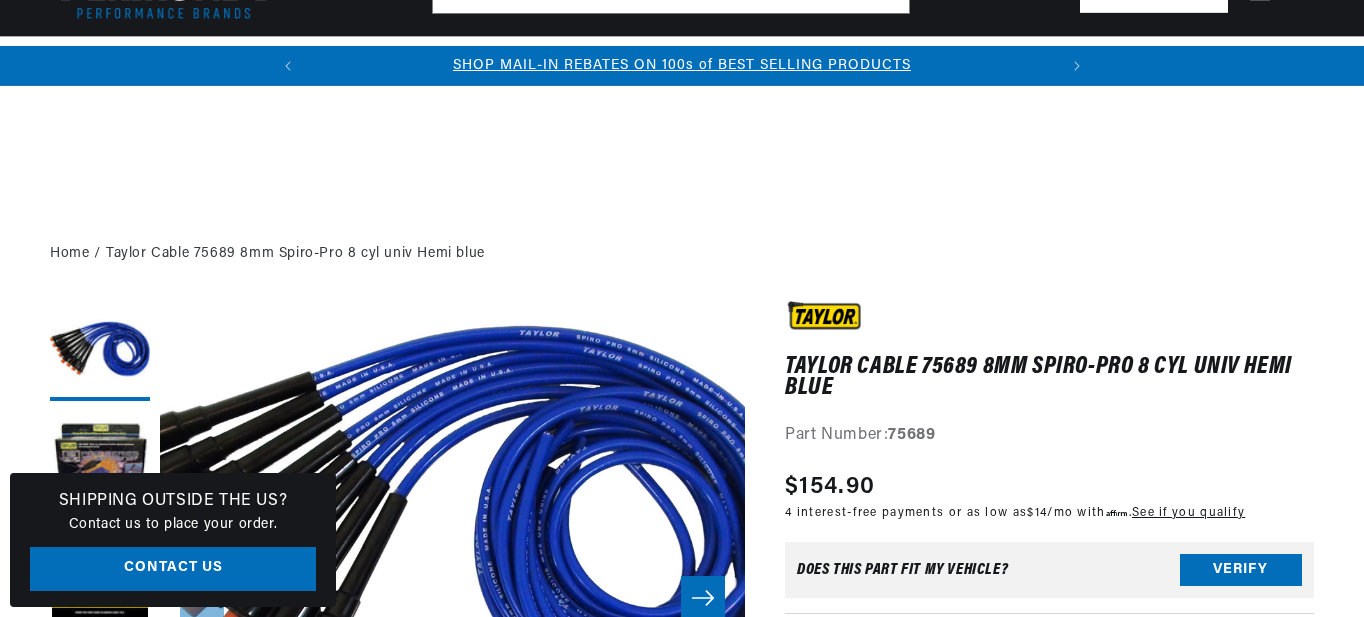 click 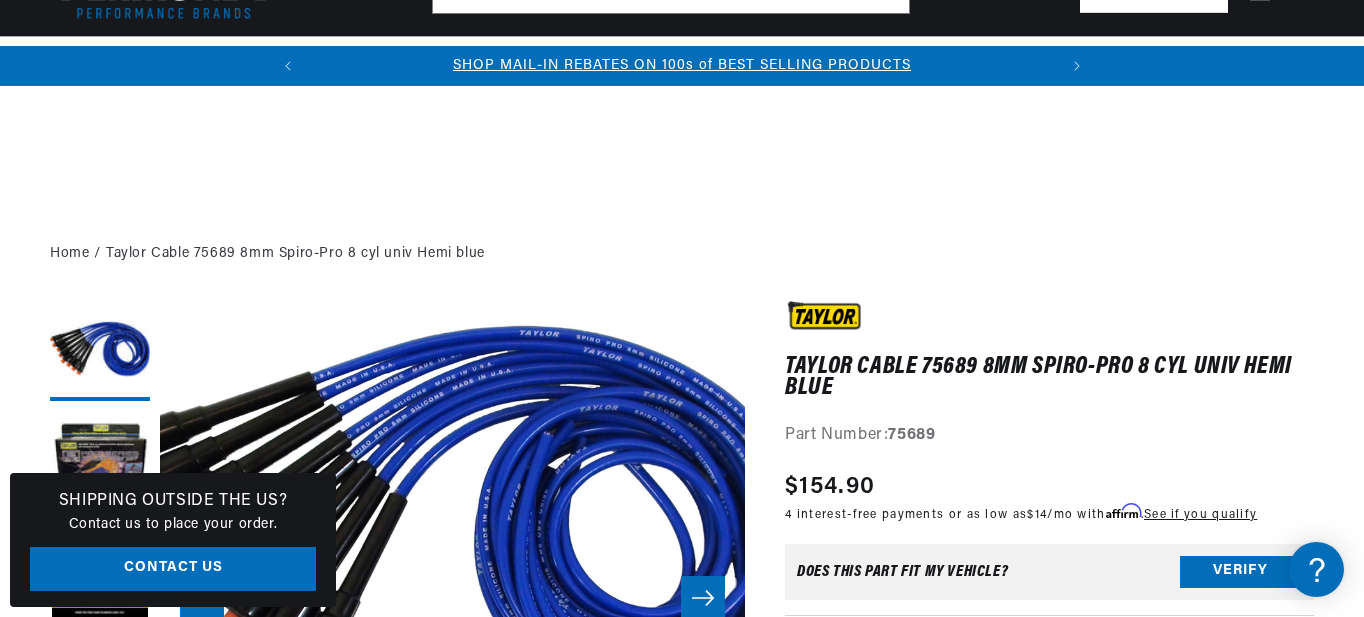 scroll, scrollTop: 283, scrollLeft: 0, axis: vertical 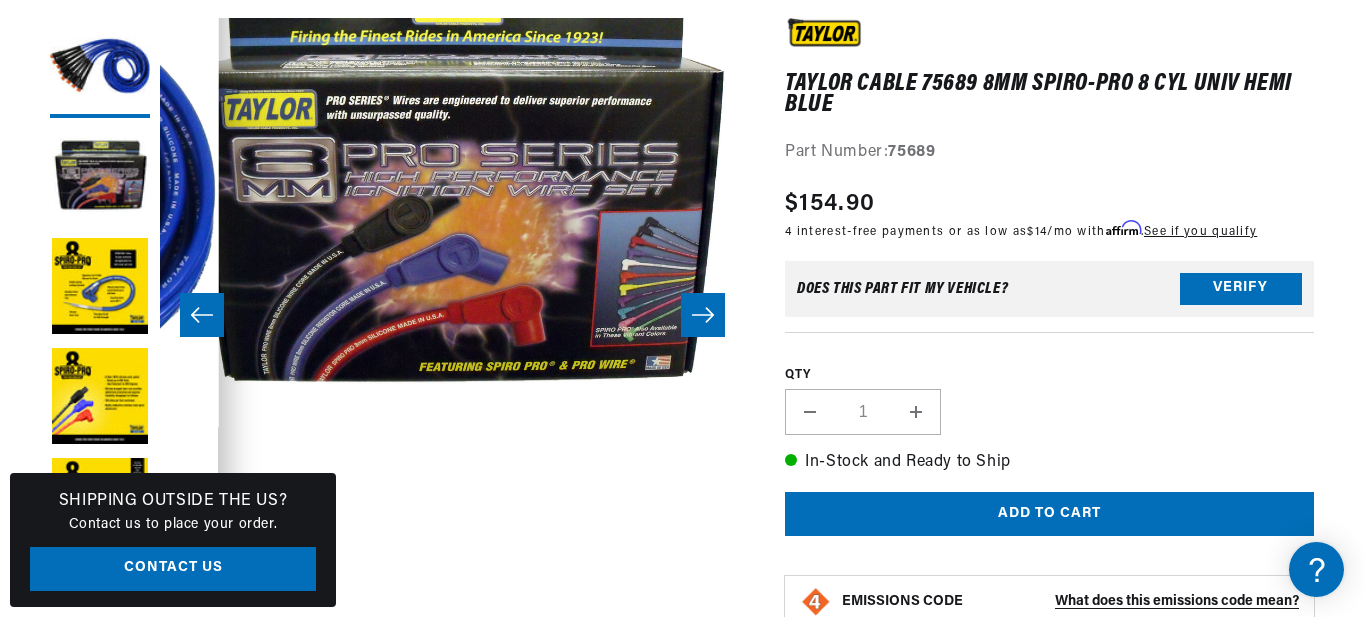 click 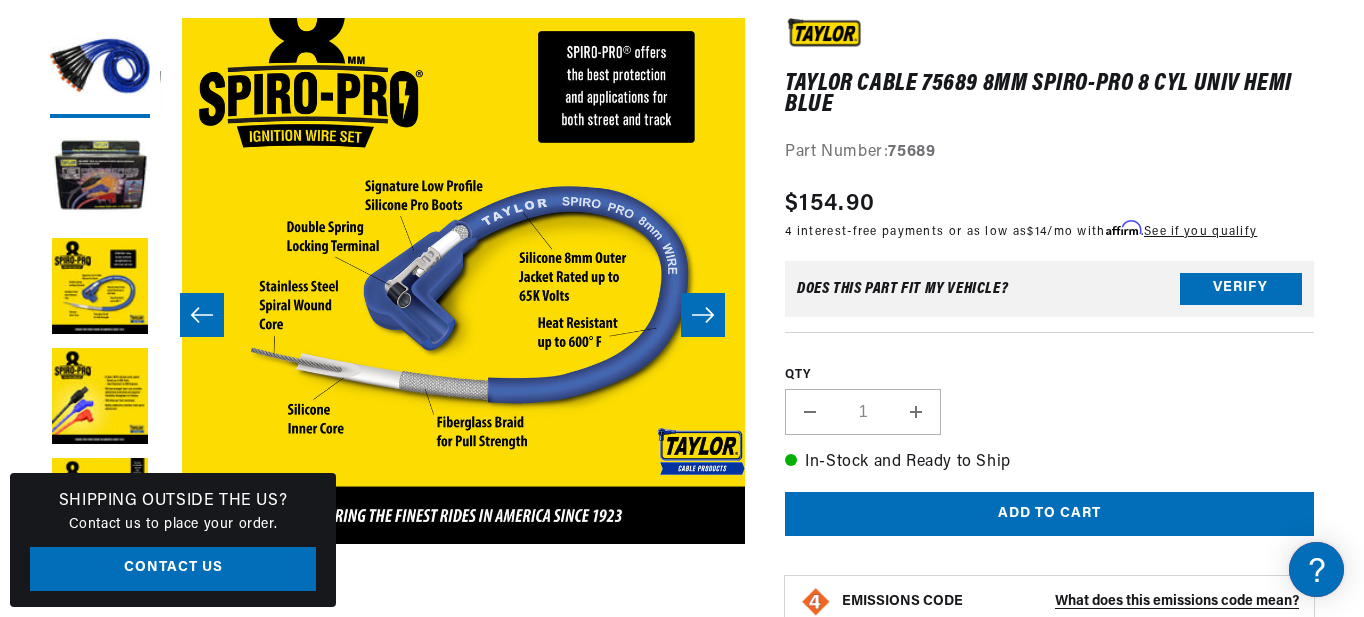 scroll, scrollTop: 0, scrollLeft: 0, axis: both 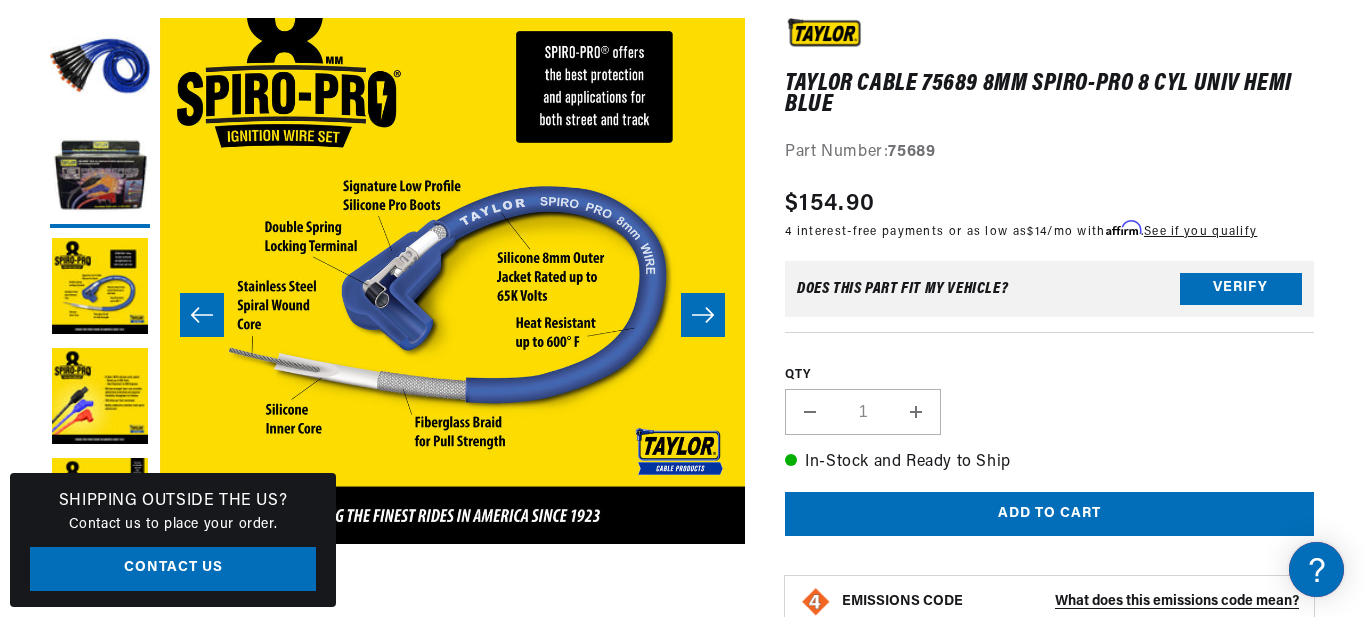 click 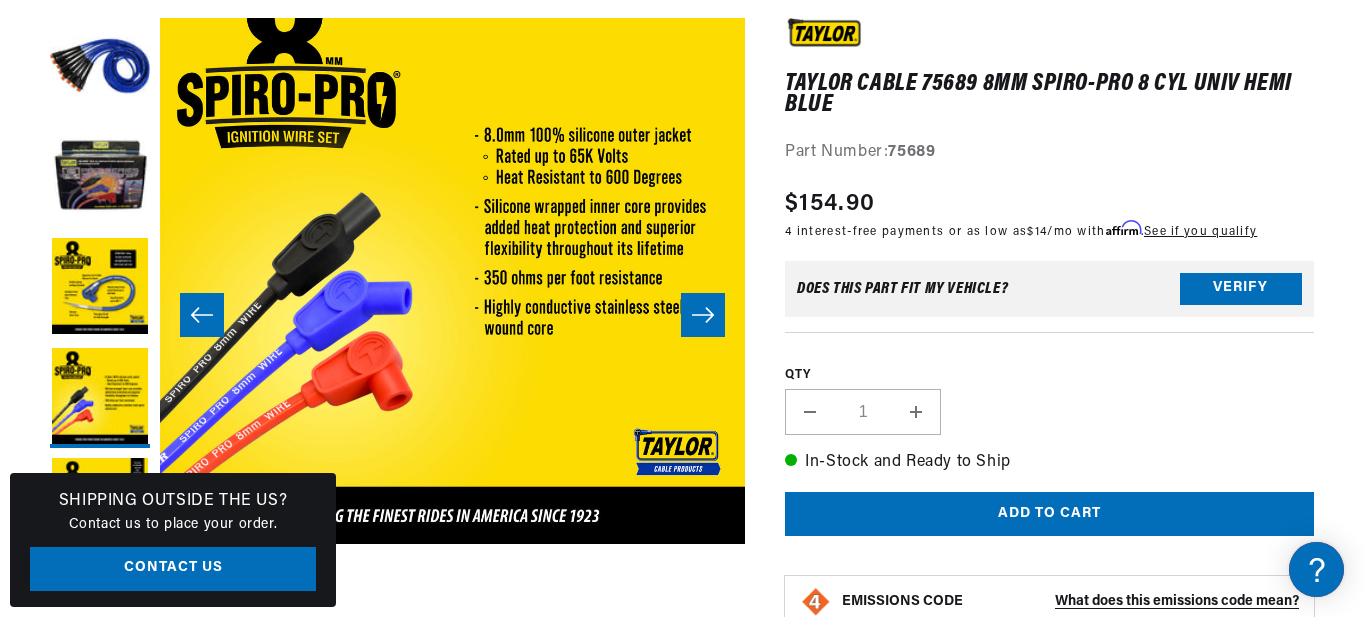 scroll, scrollTop: 59, scrollLeft: 1756, axis: both 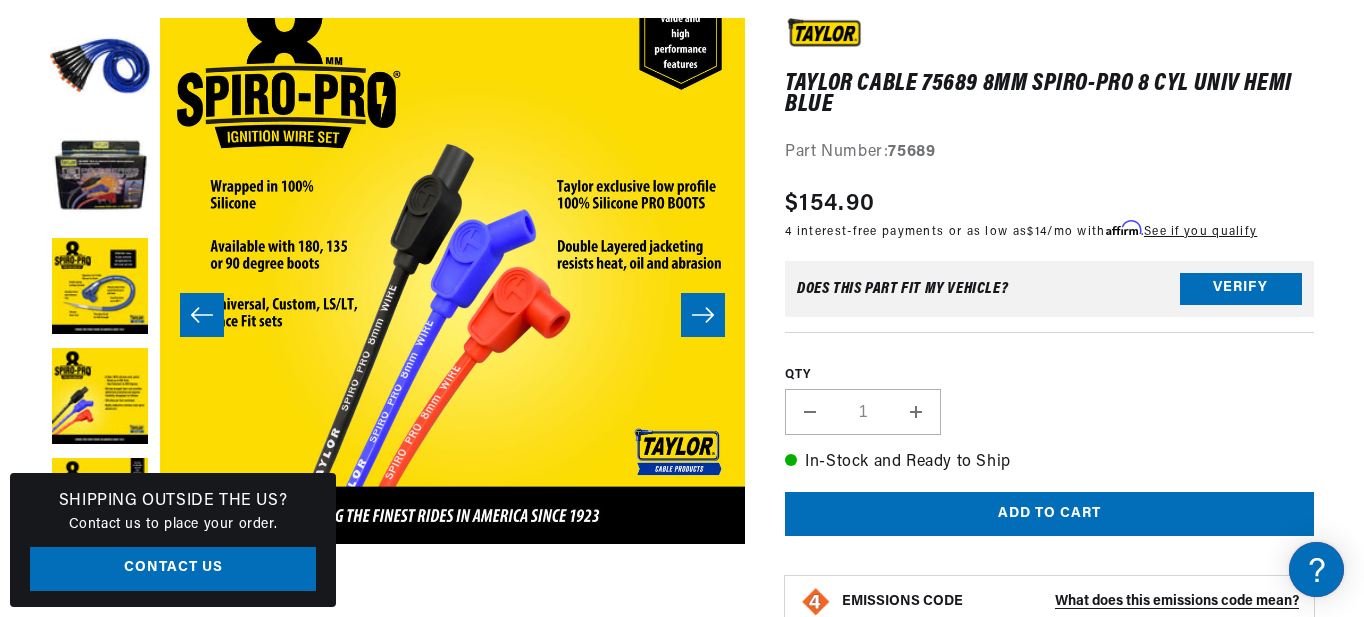 click 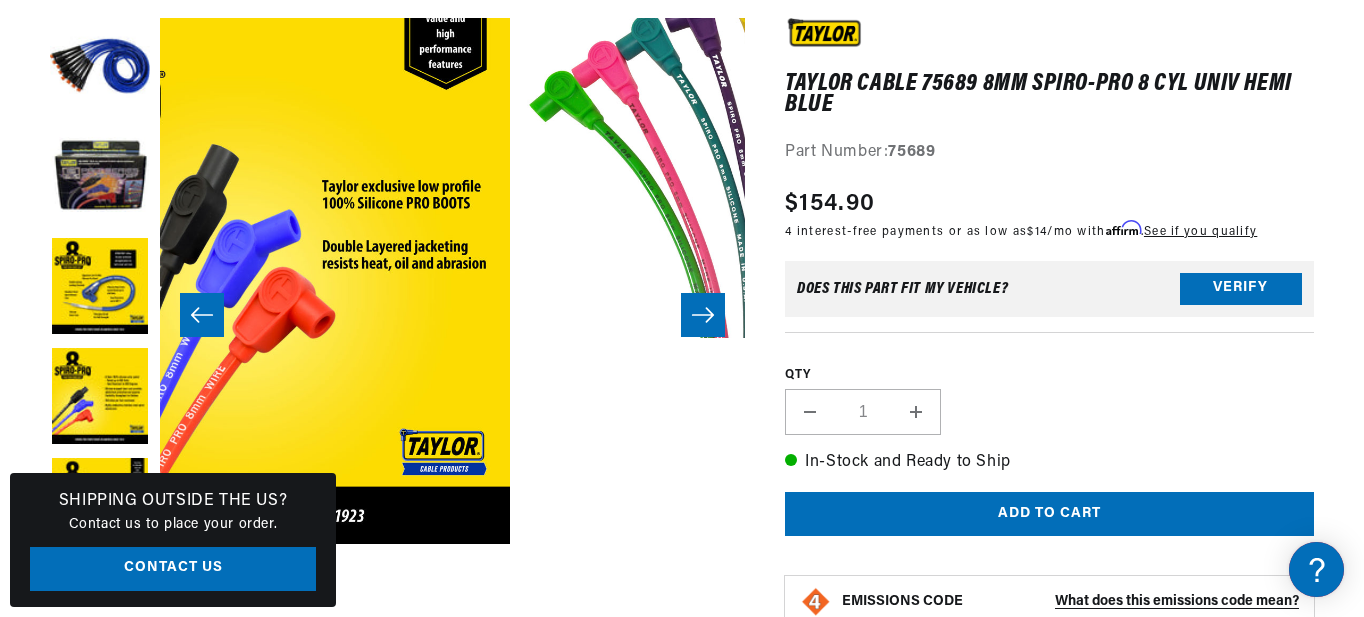 scroll, scrollTop: 0, scrollLeft: 747, axis: horizontal 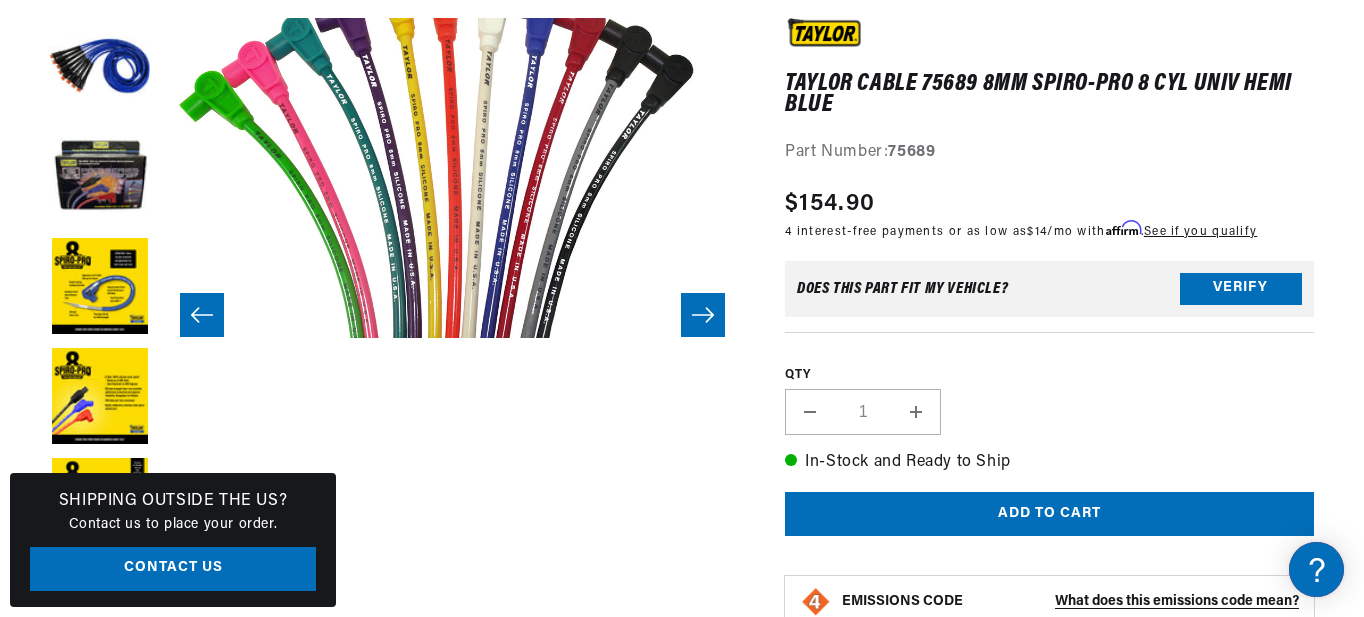 click at bounding box center (202, 315) 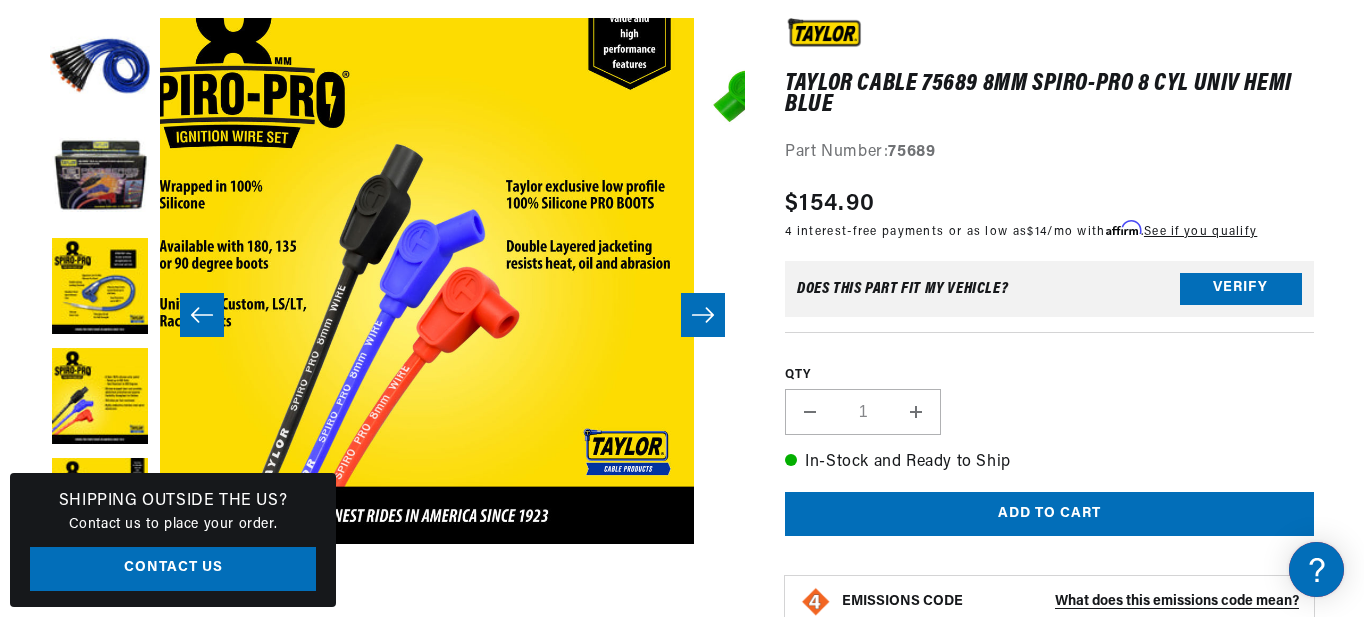 scroll, scrollTop: 59, scrollLeft: 2341, axis: both 